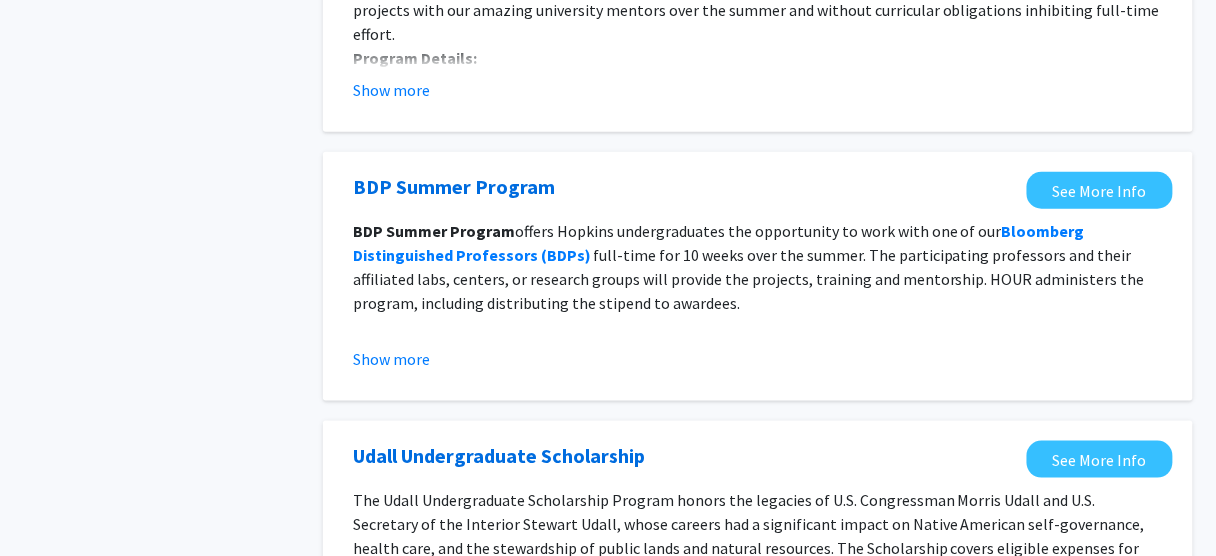 scroll, scrollTop: 80, scrollLeft: 0, axis: vertical 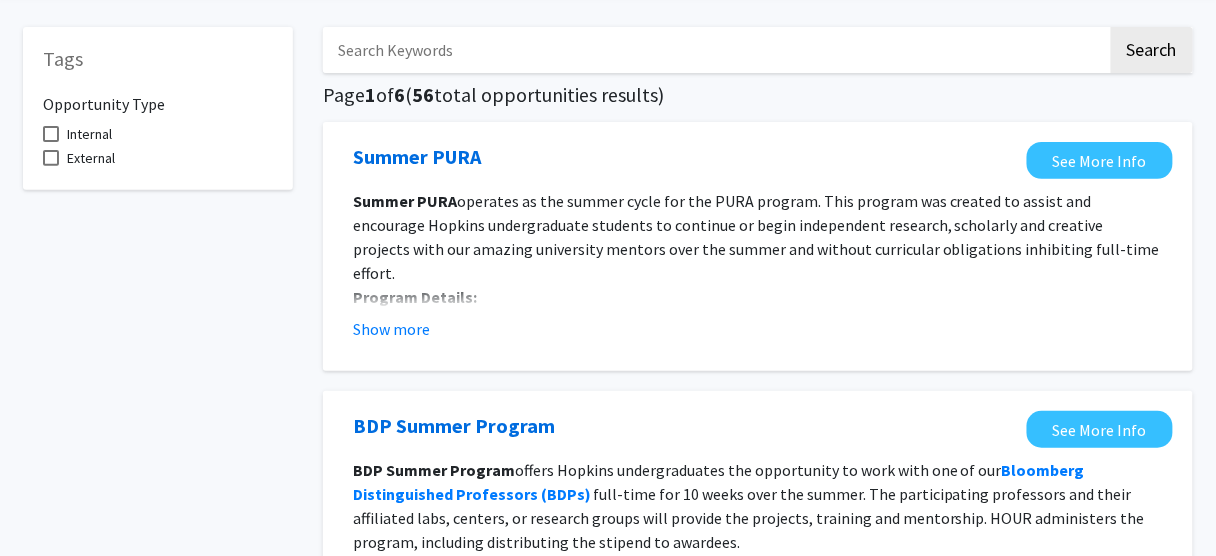 click on "Internal" at bounding box center [89, 134] 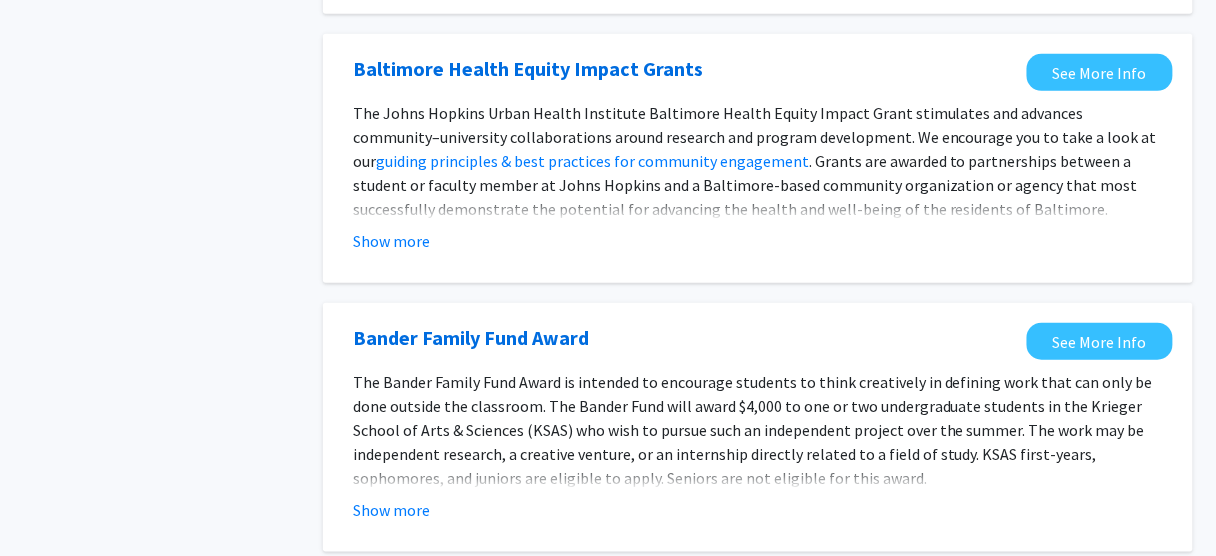 scroll, scrollTop: 2421, scrollLeft: 0, axis: vertical 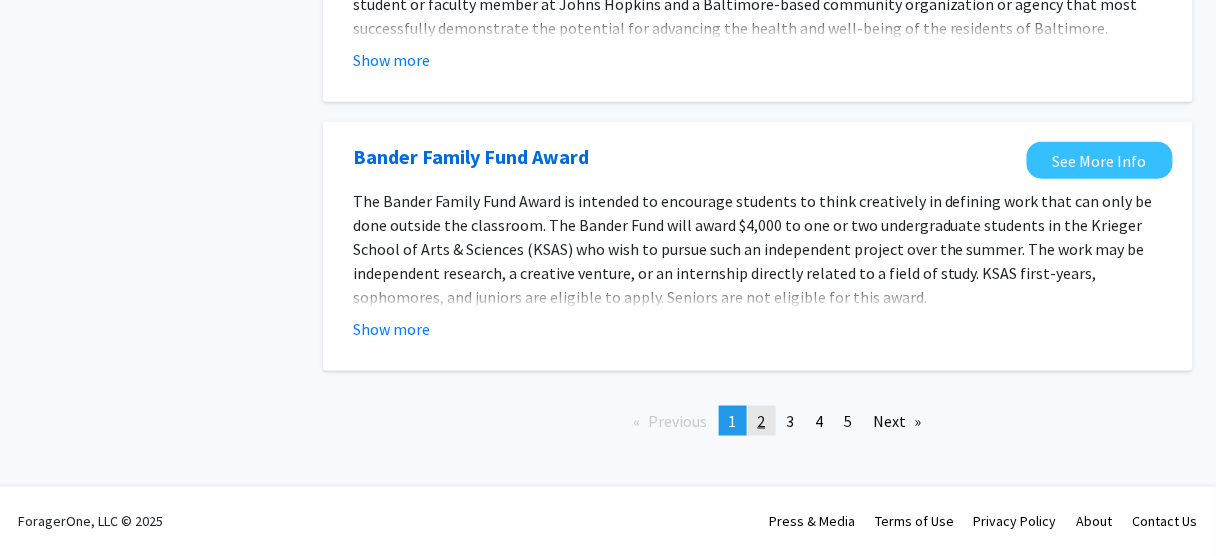 click on "page  2" 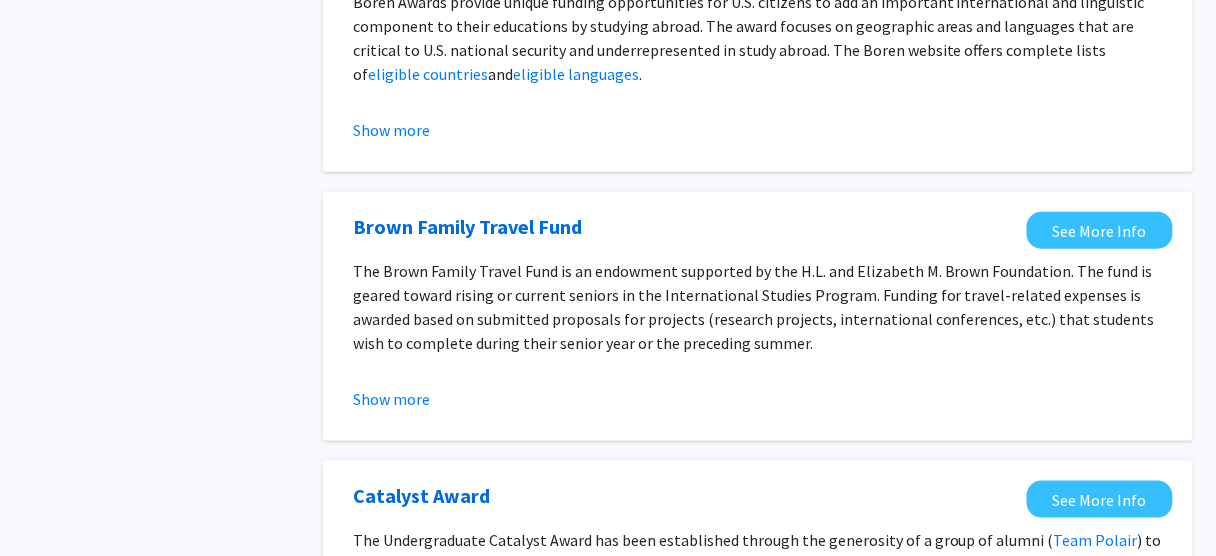 scroll, scrollTop: 320, scrollLeft: 0, axis: vertical 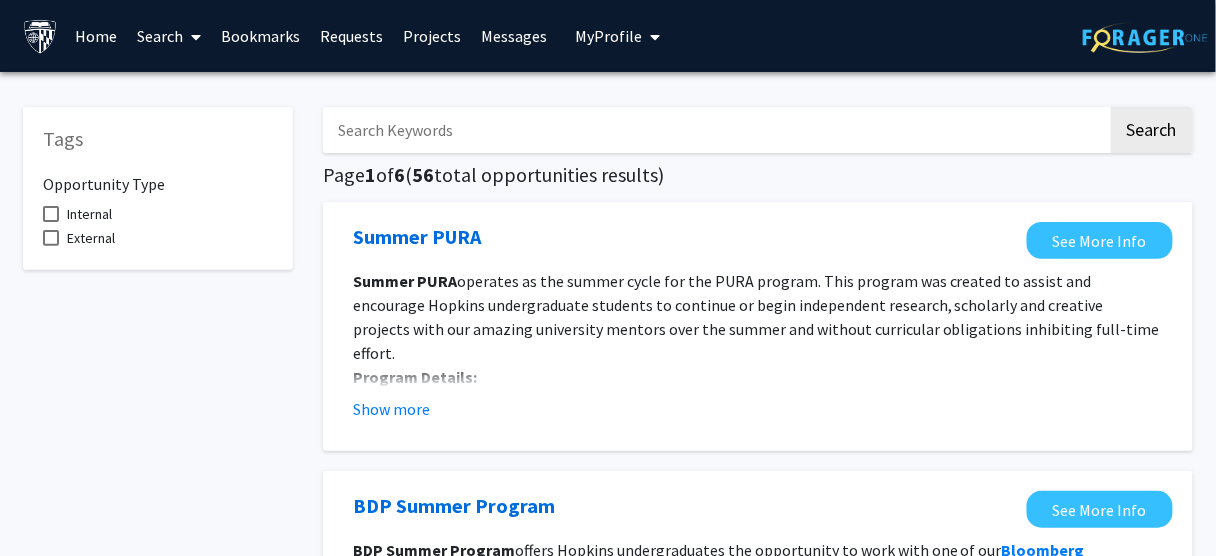 click on "Internal" at bounding box center [89, 214] 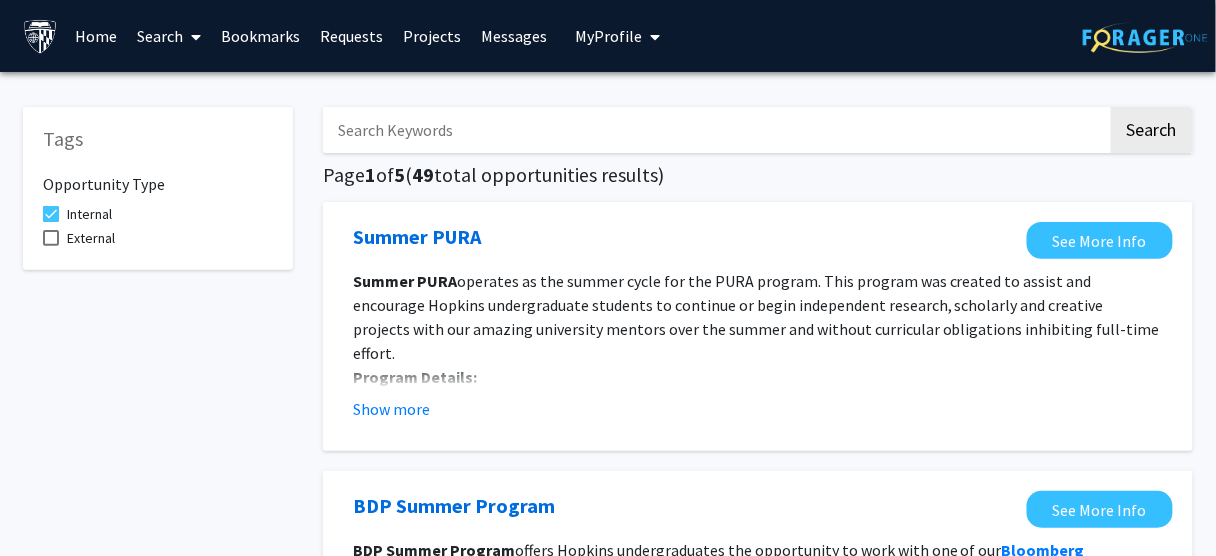 click at bounding box center [715, 130] 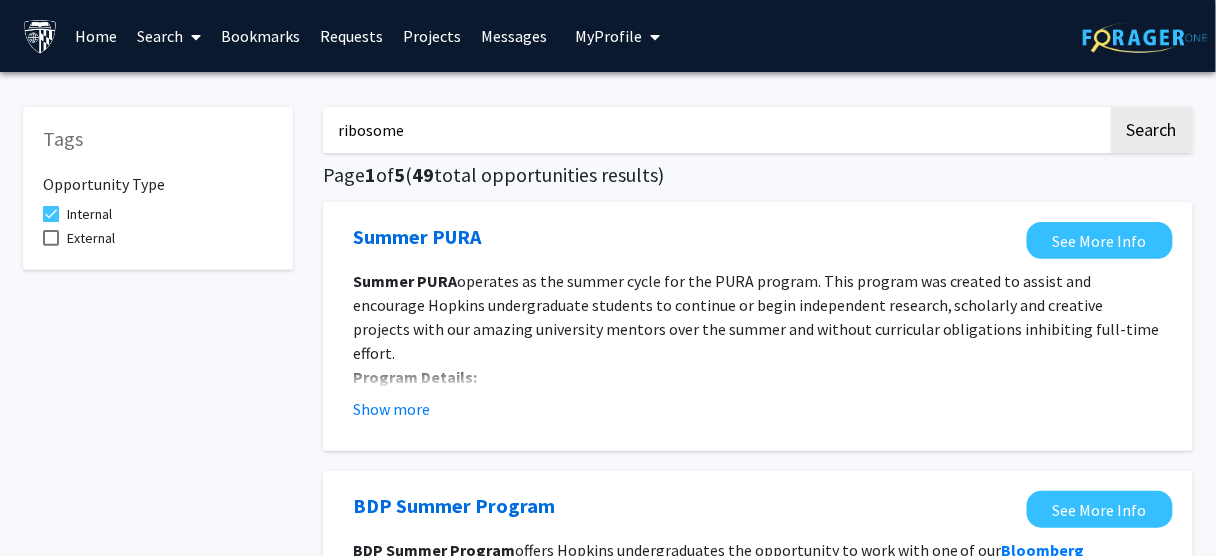 type on "ribosome" 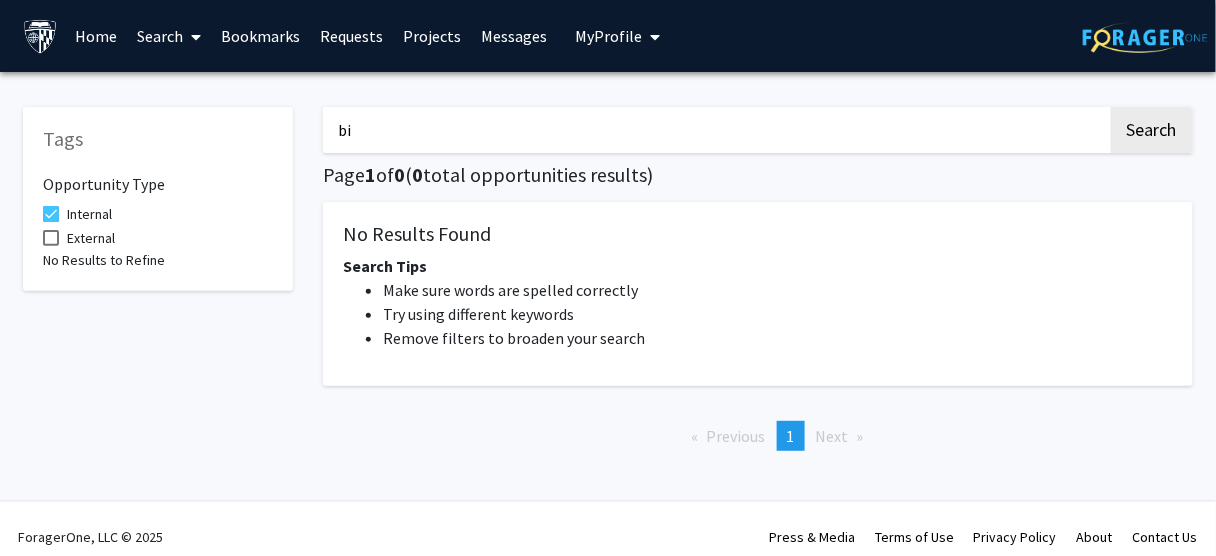 type on "bio" 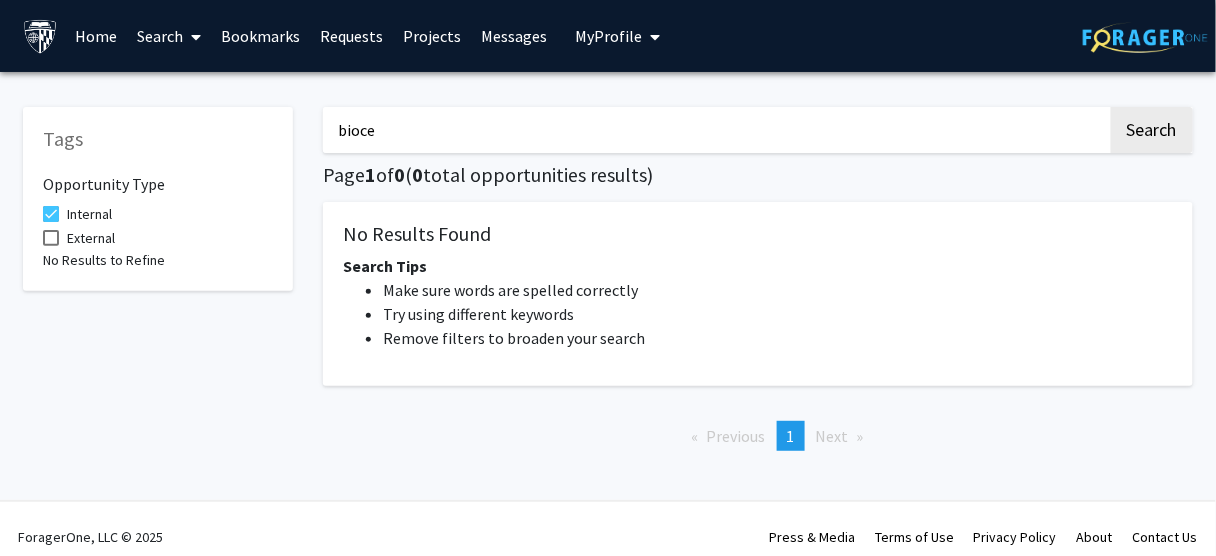 type on "bioc" 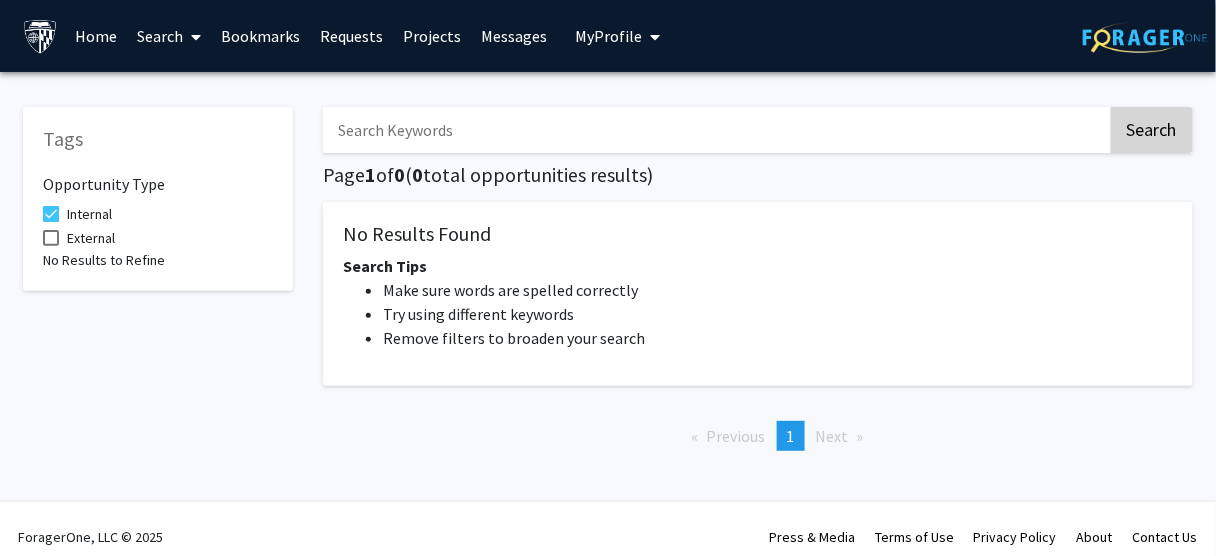 type 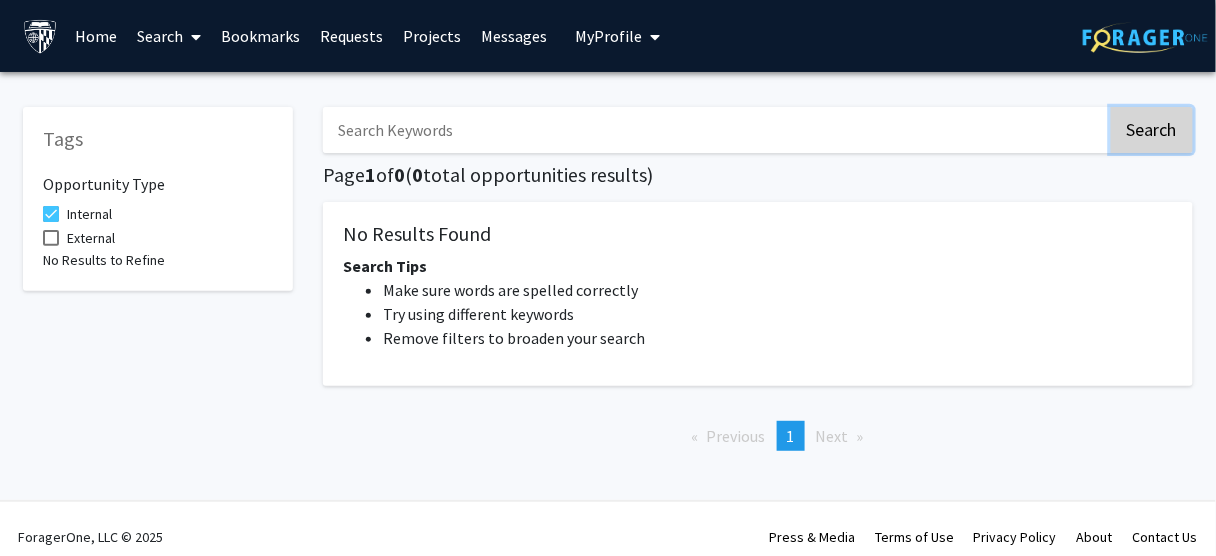 click on "Search" 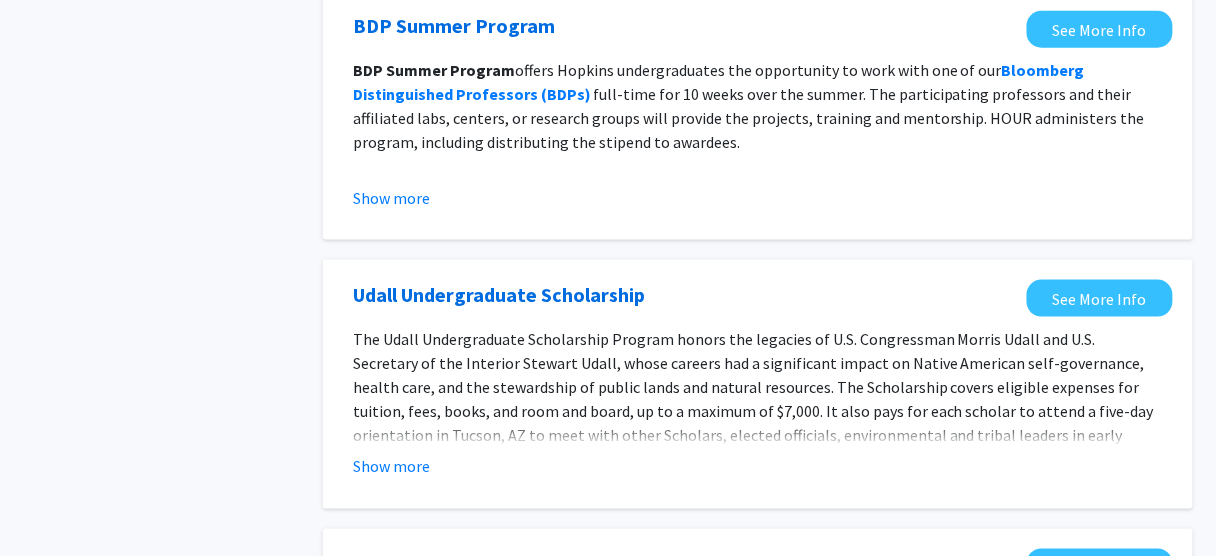 scroll, scrollTop: 2421, scrollLeft: 0, axis: vertical 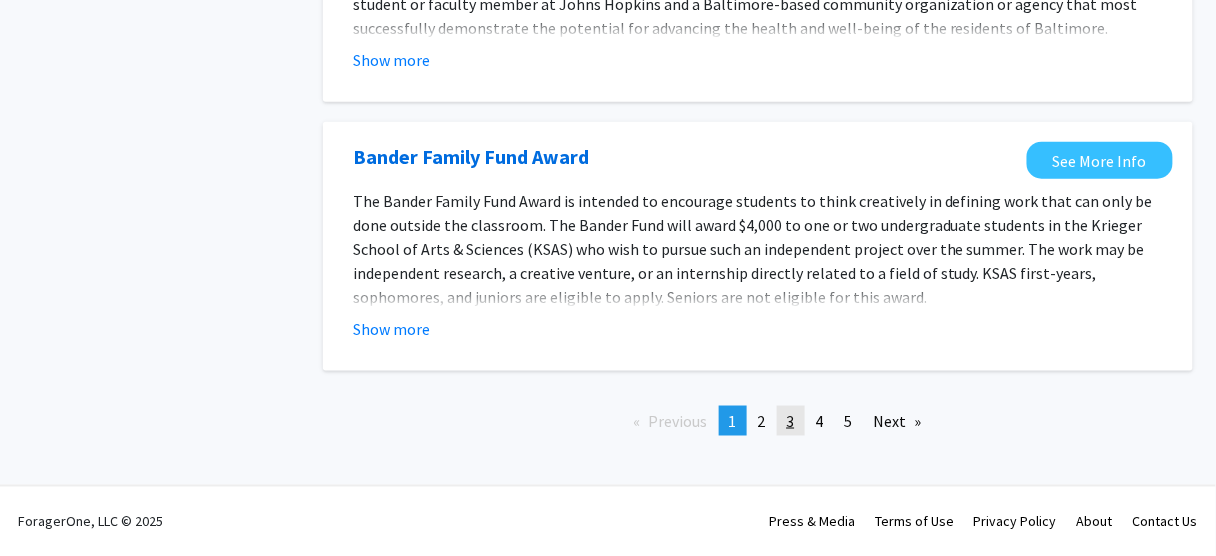 click on "page  3" 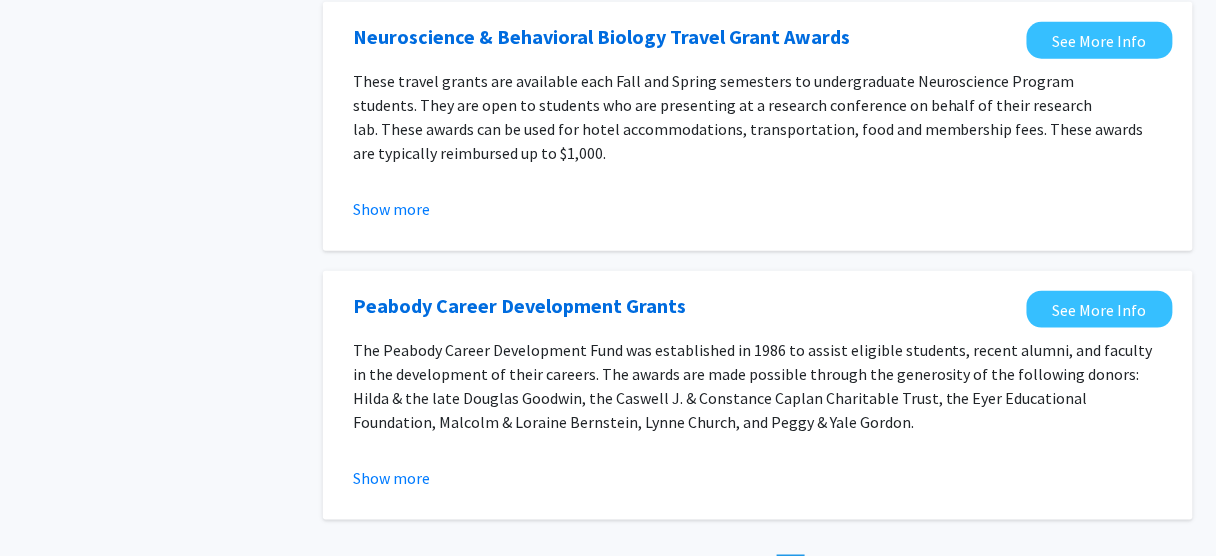 scroll, scrollTop: 2469, scrollLeft: 0, axis: vertical 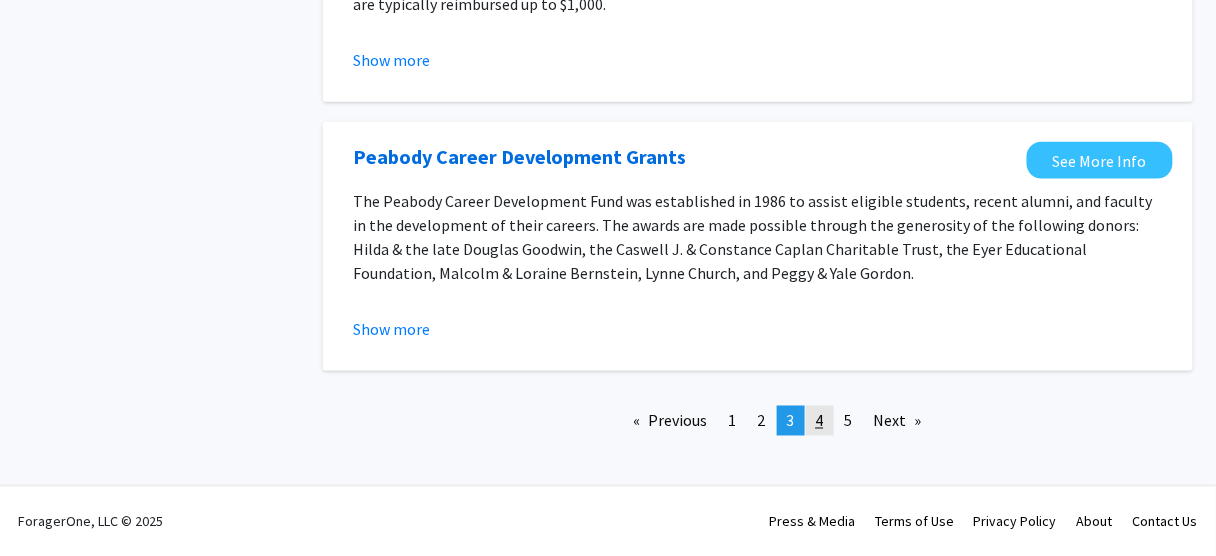 click on "page  4" 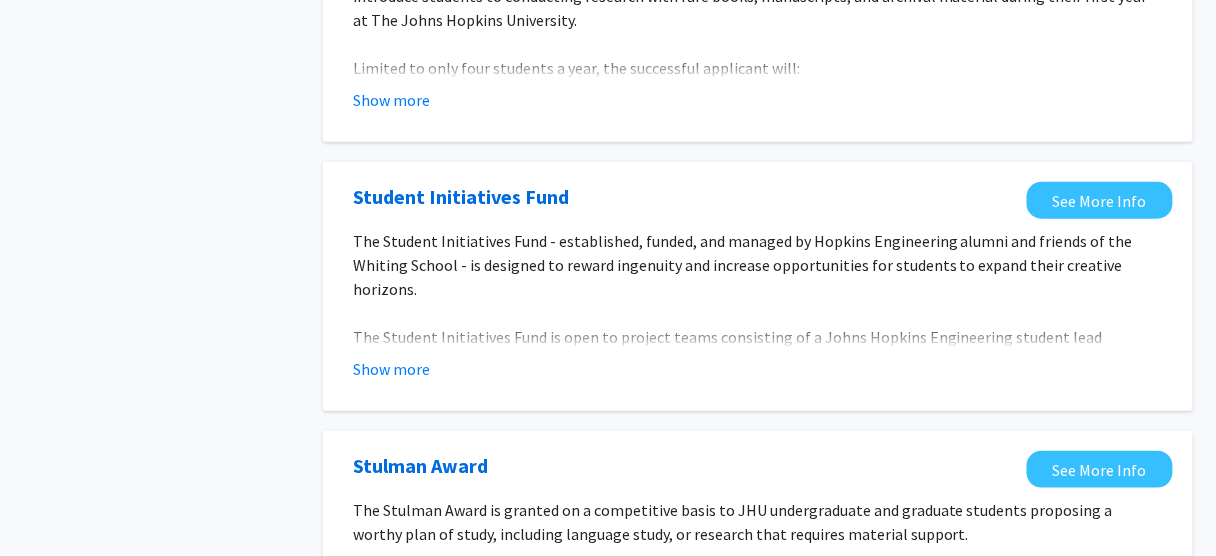 scroll, scrollTop: 2469, scrollLeft: 0, axis: vertical 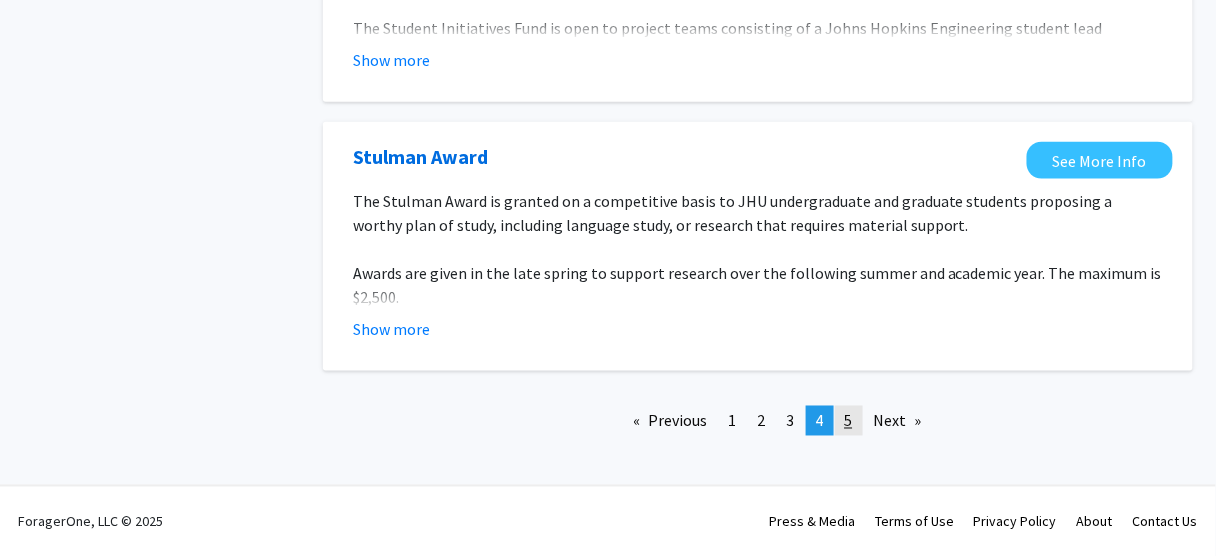 click on "page  5" 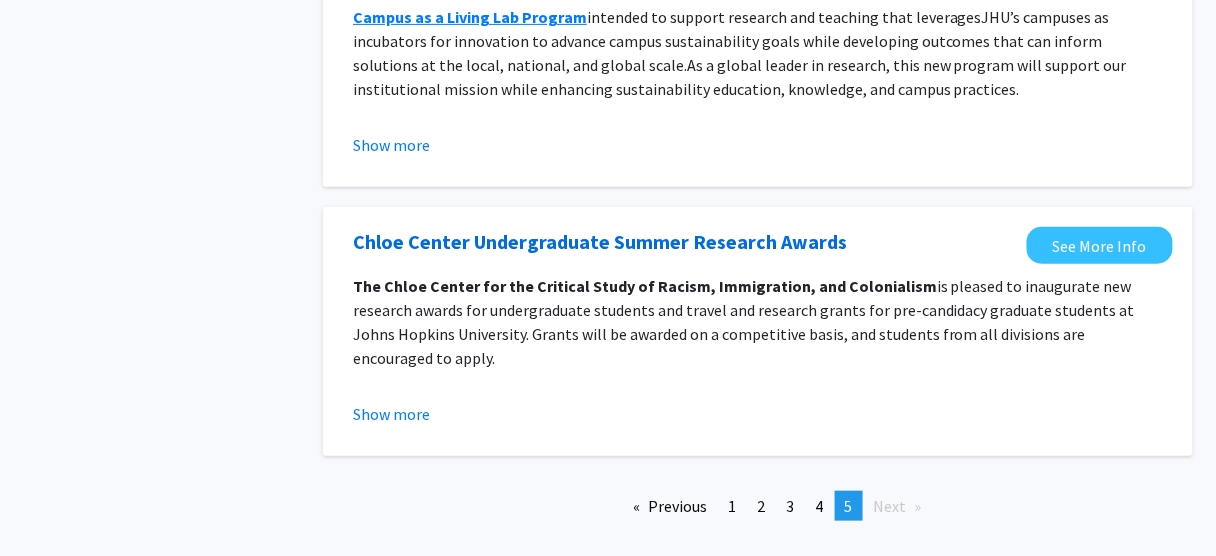 scroll, scrollTop: 2176, scrollLeft: 0, axis: vertical 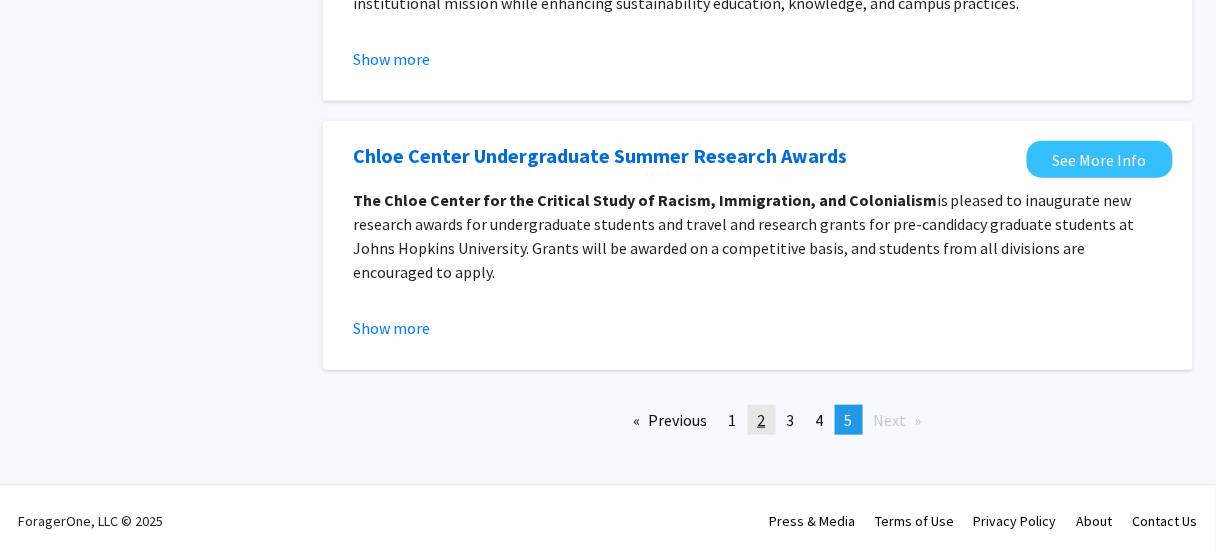 click on "2" 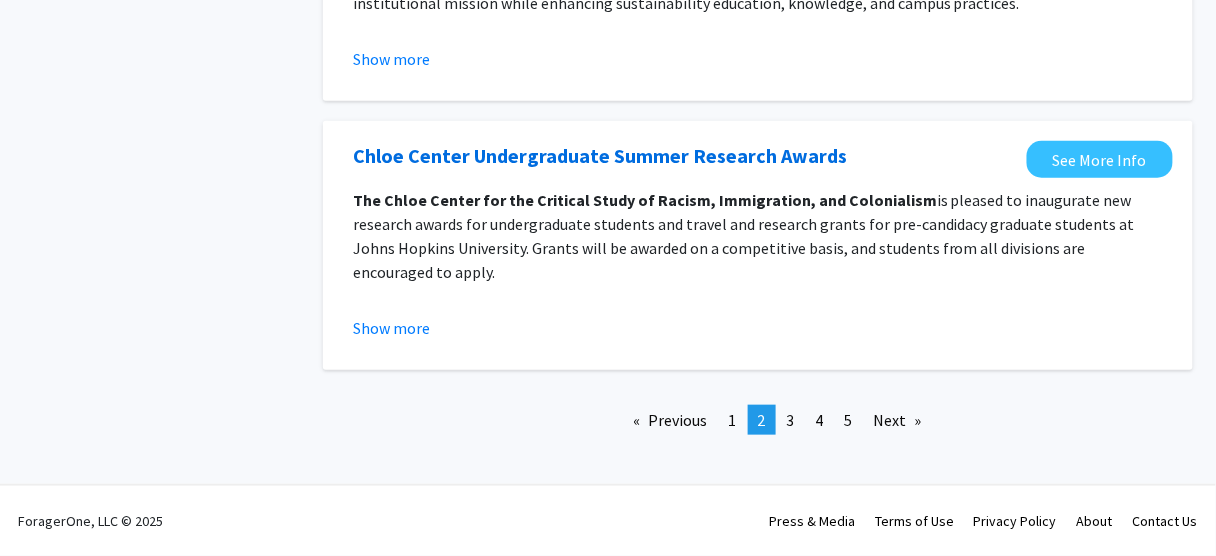 scroll, scrollTop: 0, scrollLeft: 0, axis: both 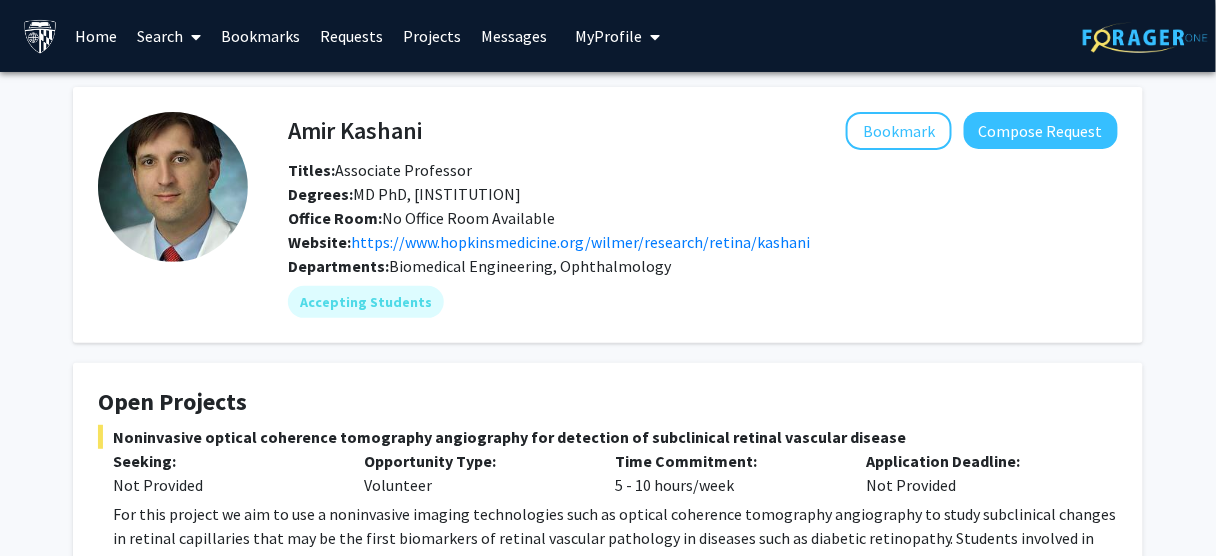 click on "My   Profile" at bounding box center [609, 36] 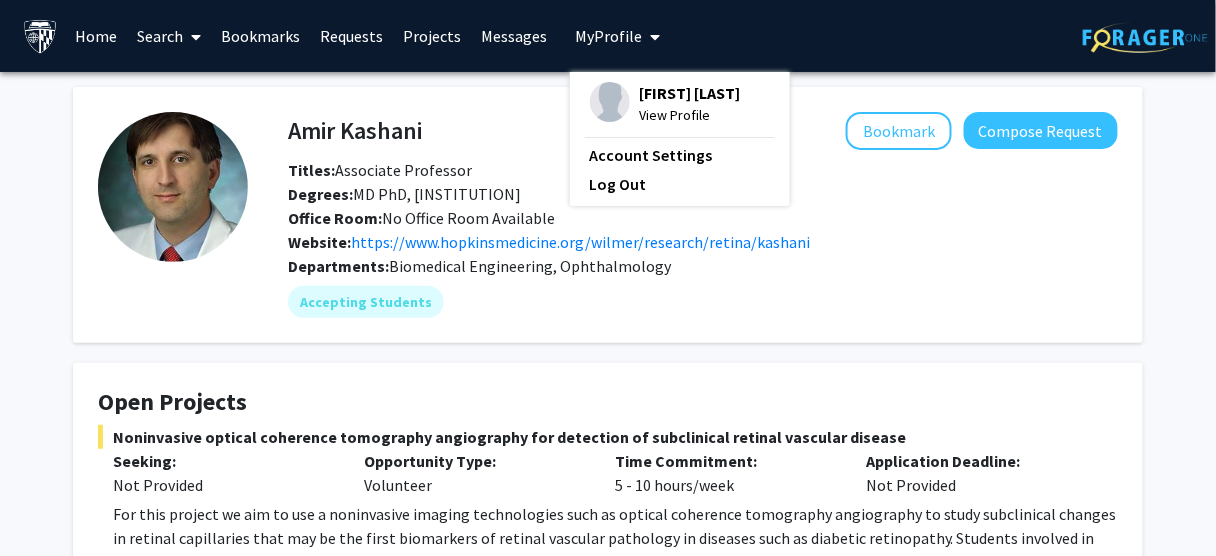 click at bounding box center (610, 102) 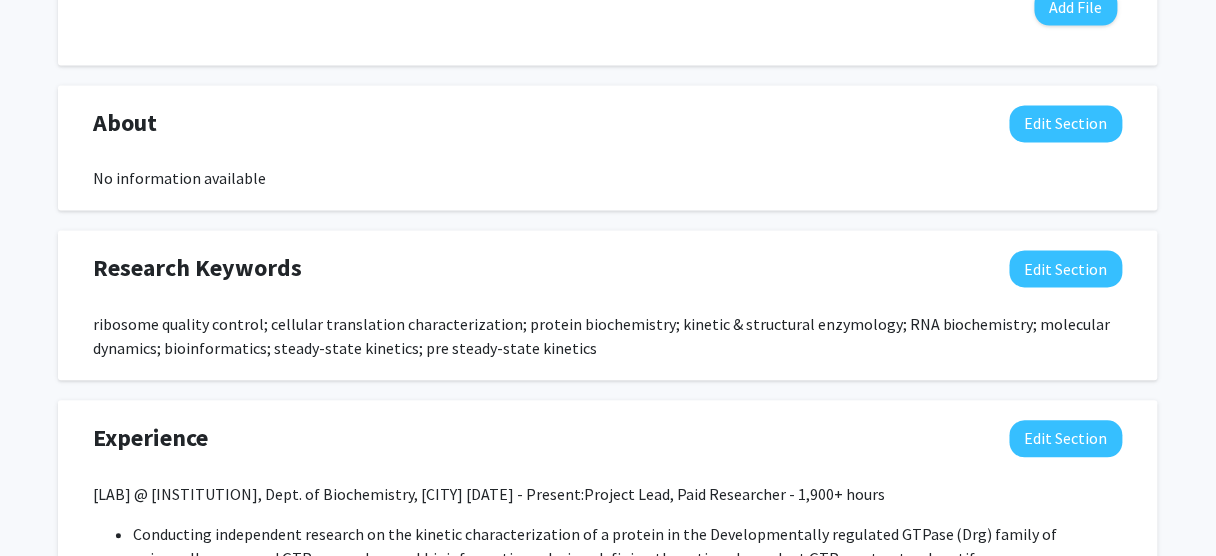 scroll, scrollTop: 960, scrollLeft: 0, axis: vertical 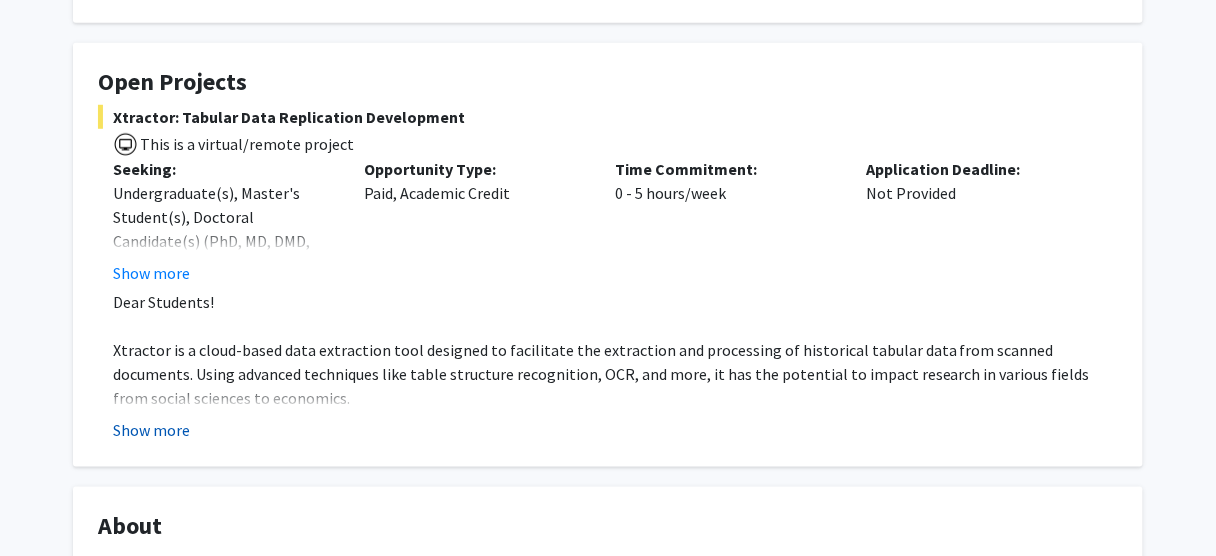 click on "Show more" 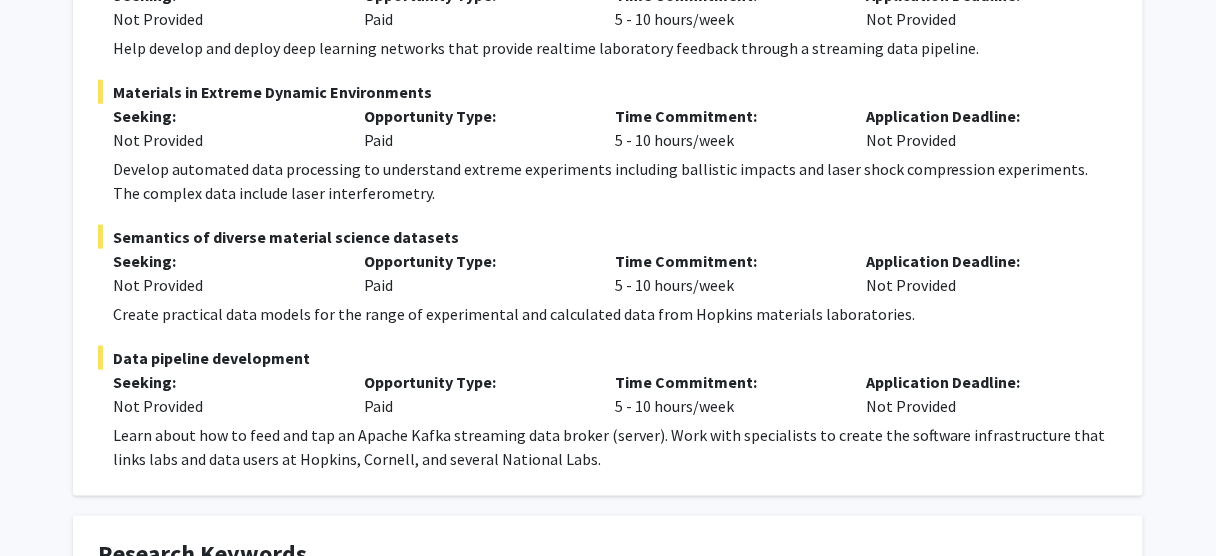 scroll, scrollTop: 560, scrollLeft: 0, axis: vertical 